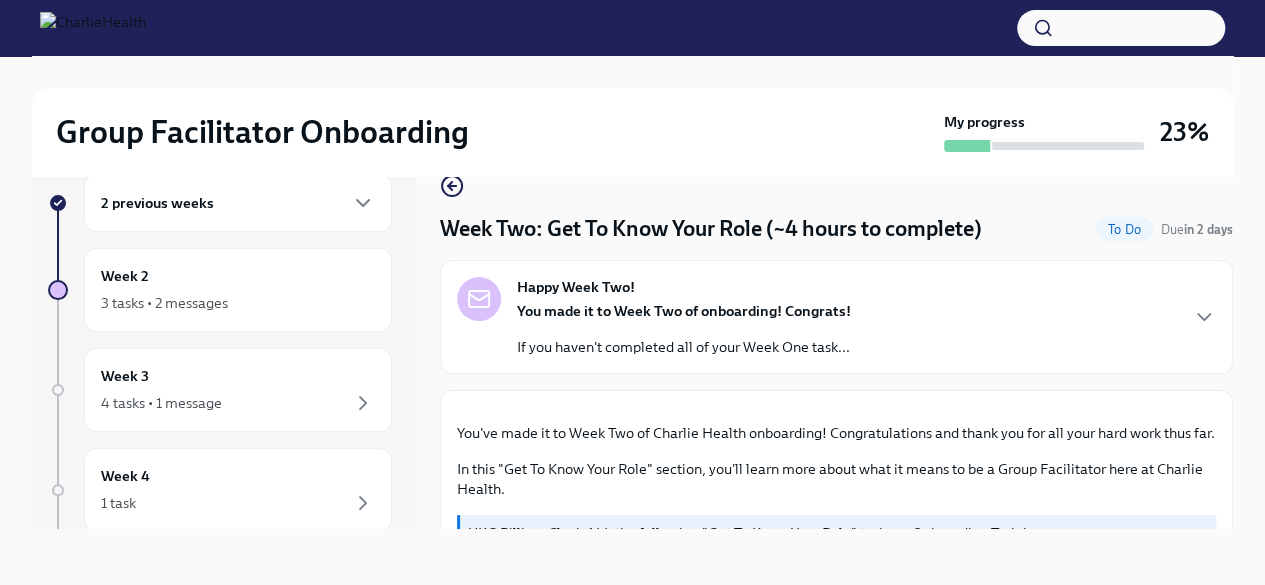 scroll, scrollTop: 0, scrollLeft: 0, axis: both 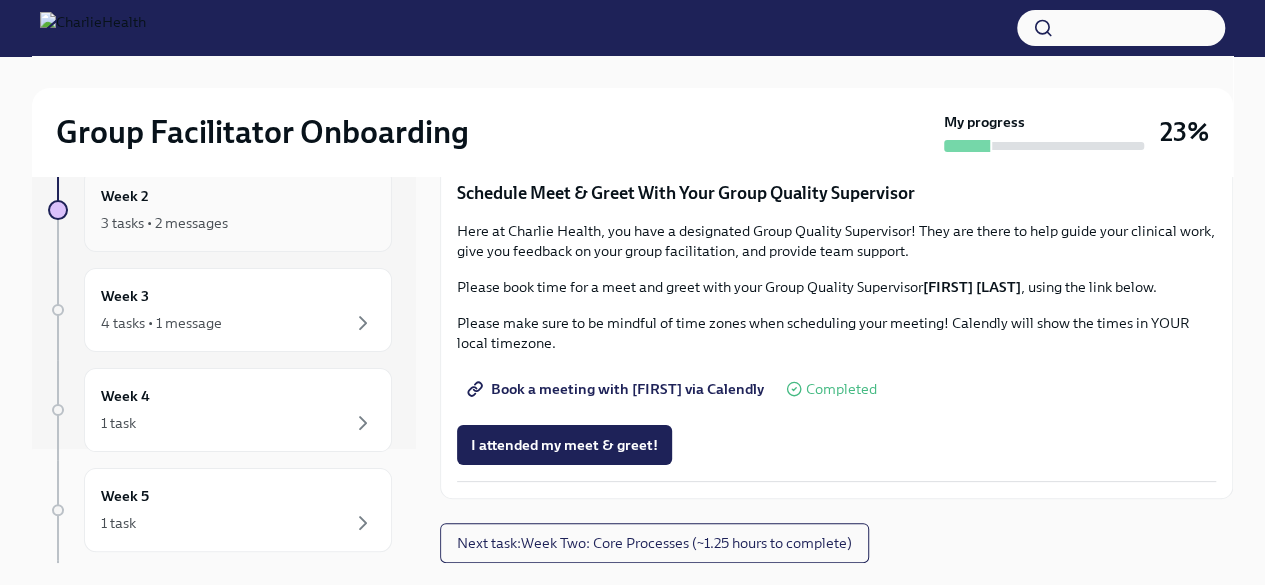 click on "3 tasks • 2 messages" at bounding box center (238, 223) 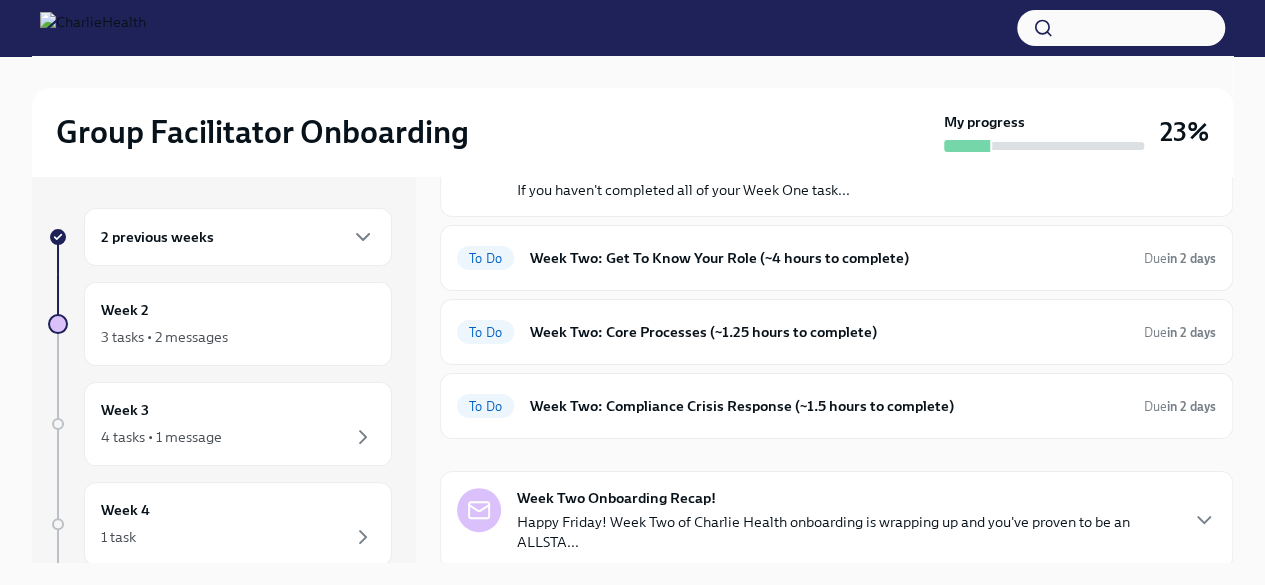 scroll, scrollTop: 167, scrollLeft: 0, axis: vertical 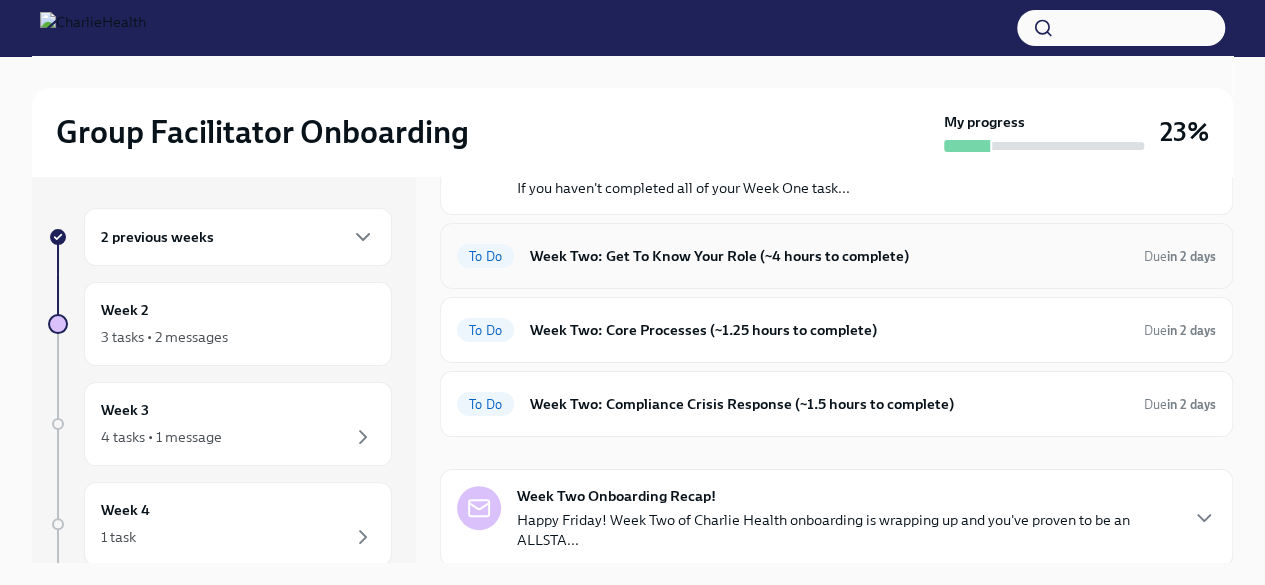 click on "Week Two: Get To Know Your Role (~4 hours to complete)" at bounding box center [829, 256] 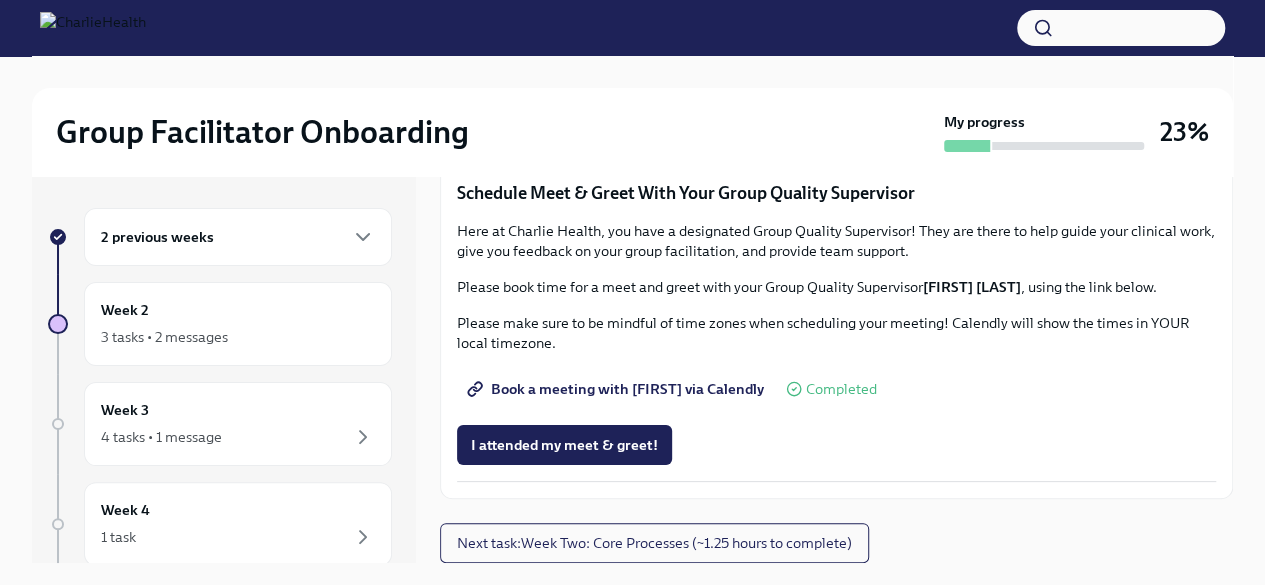 scroll, scrollTop: 1964, scrollLeft: 0, axis: vertical 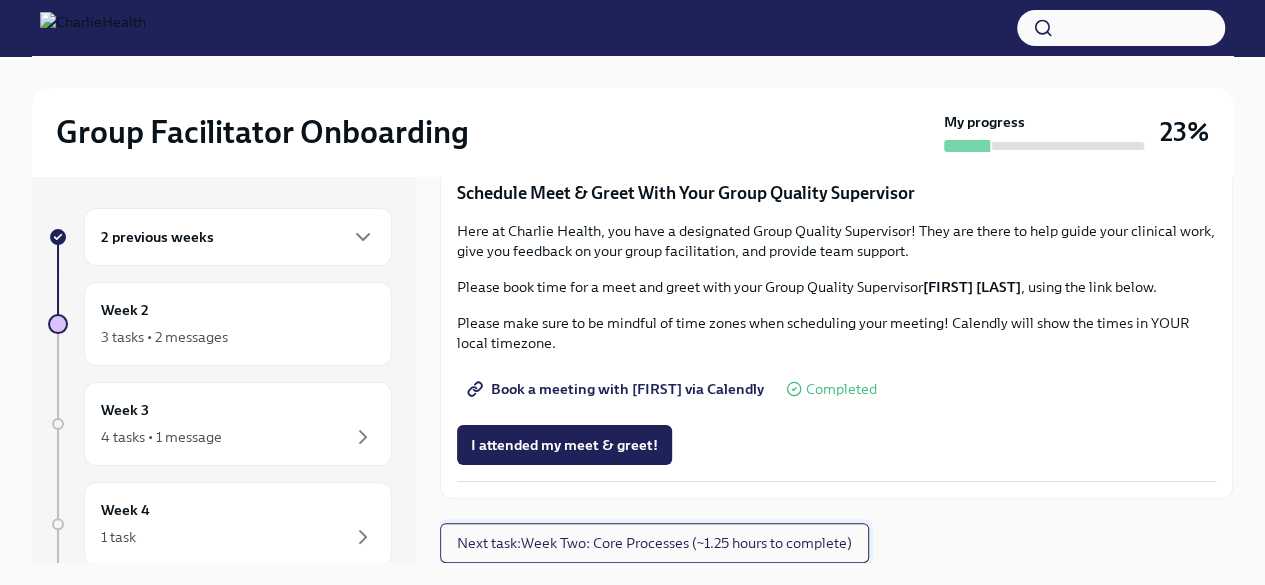 click on "Next task :  Week Two: Core Processes (~1.25 hours to complete)" at bounding box center (654, 543) 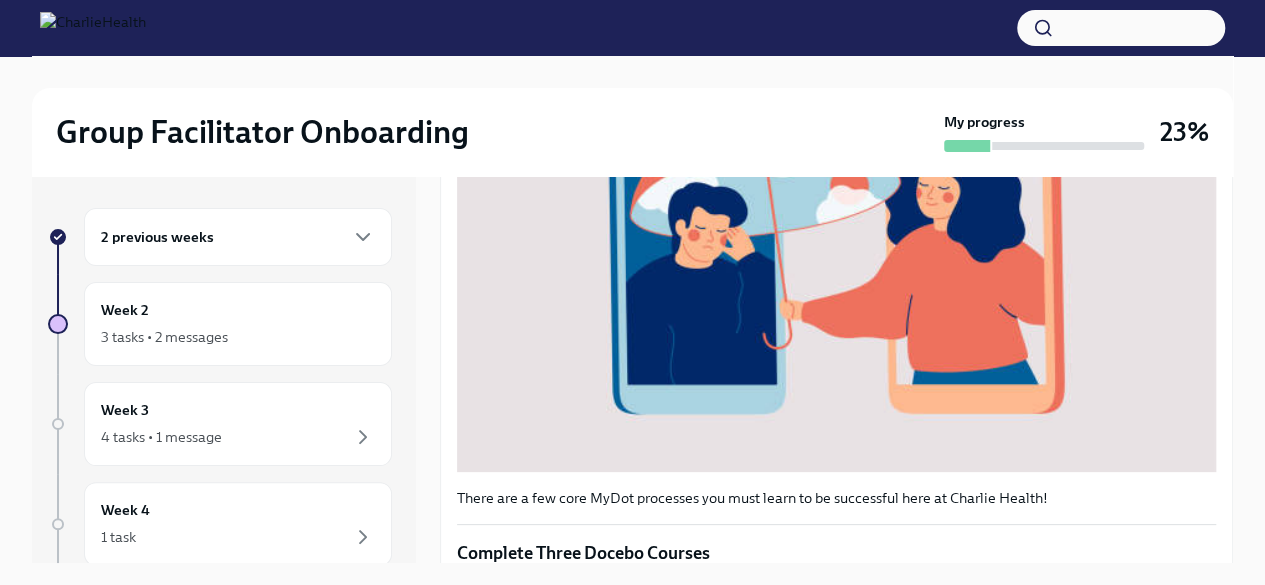 scroll, scrollTop: 838, scrollLeft: 0, axis: vertical 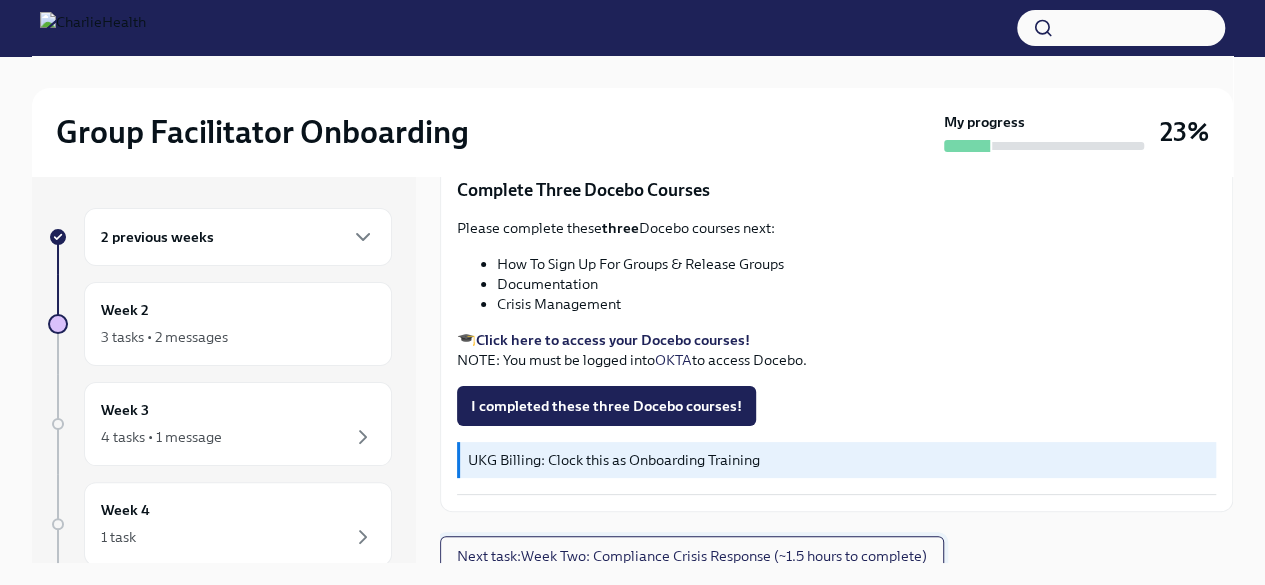 click on "Next task : Week Two: Compliance Crisis Response (~1.5 hours to complete)" at bounding box center [692, 556] 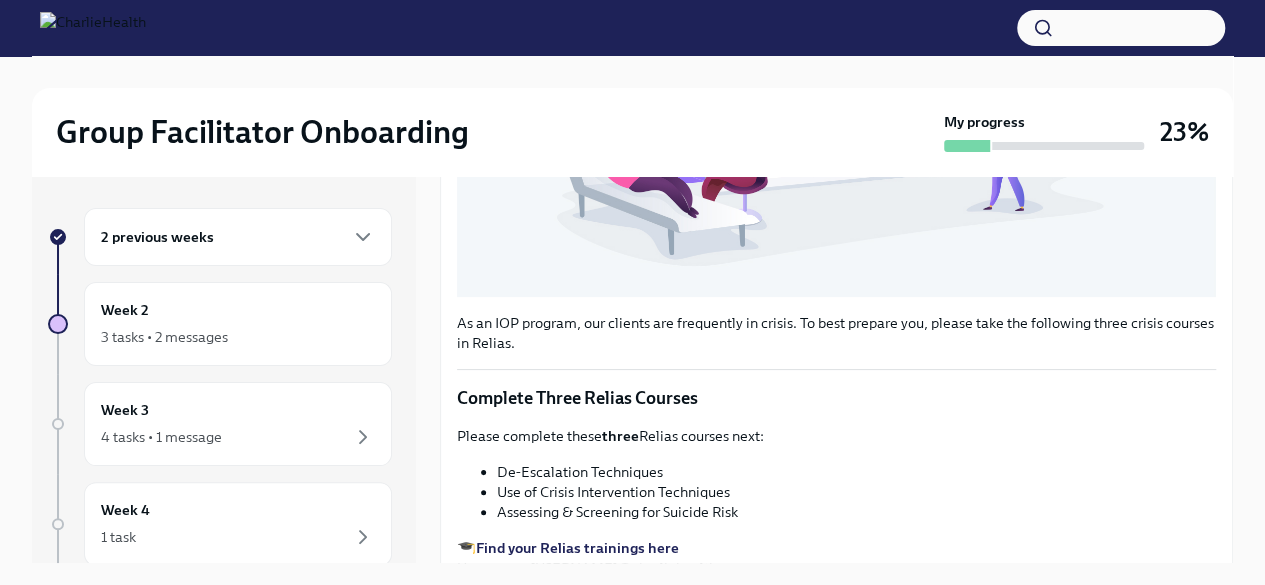 scroll, scrollTop: 766, scrollLeft: 0, axis: vertical 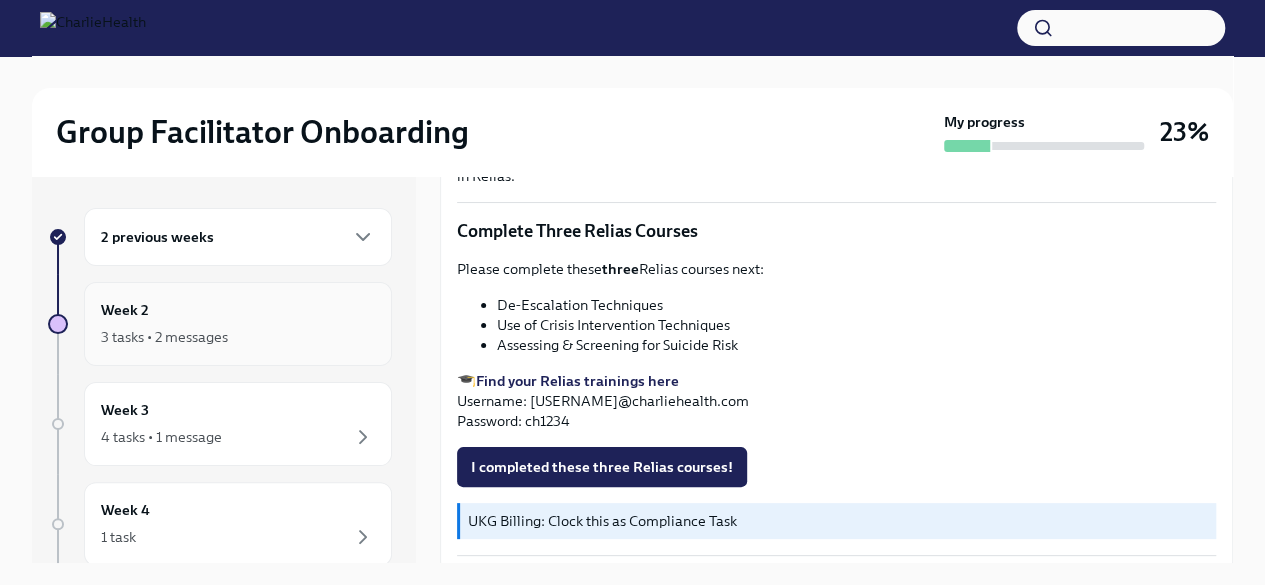 click on "Week 2 3 tasks • 2 messages" at bounding box center [238, 324] 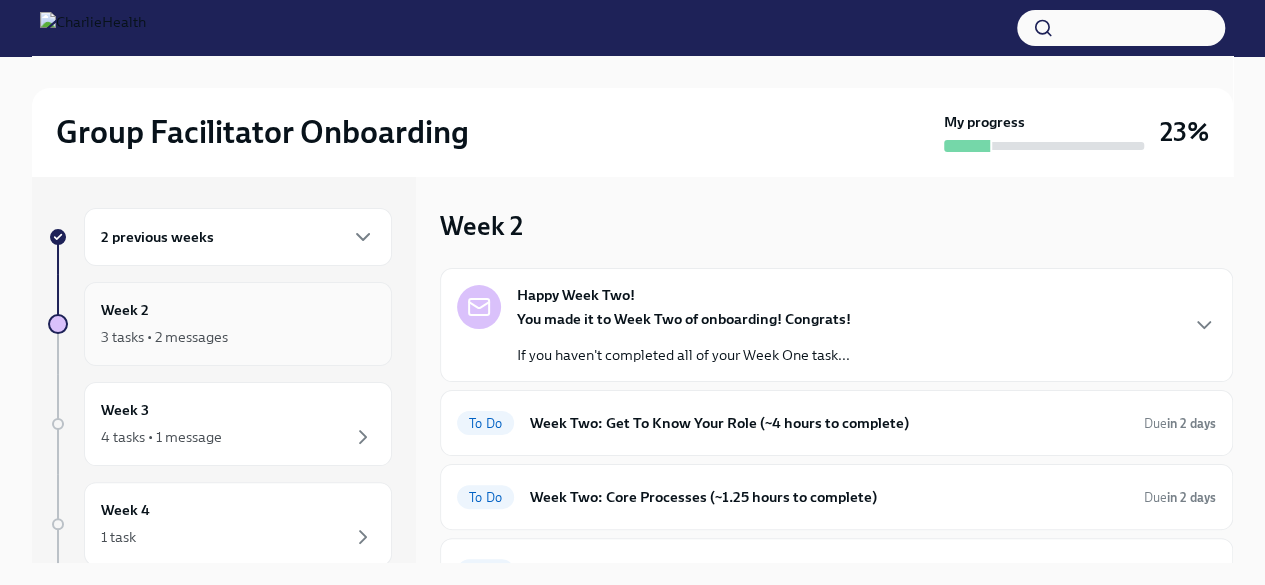 click on "Week 2 3 tasks • 2 messages" at bounding box center [238, 324] 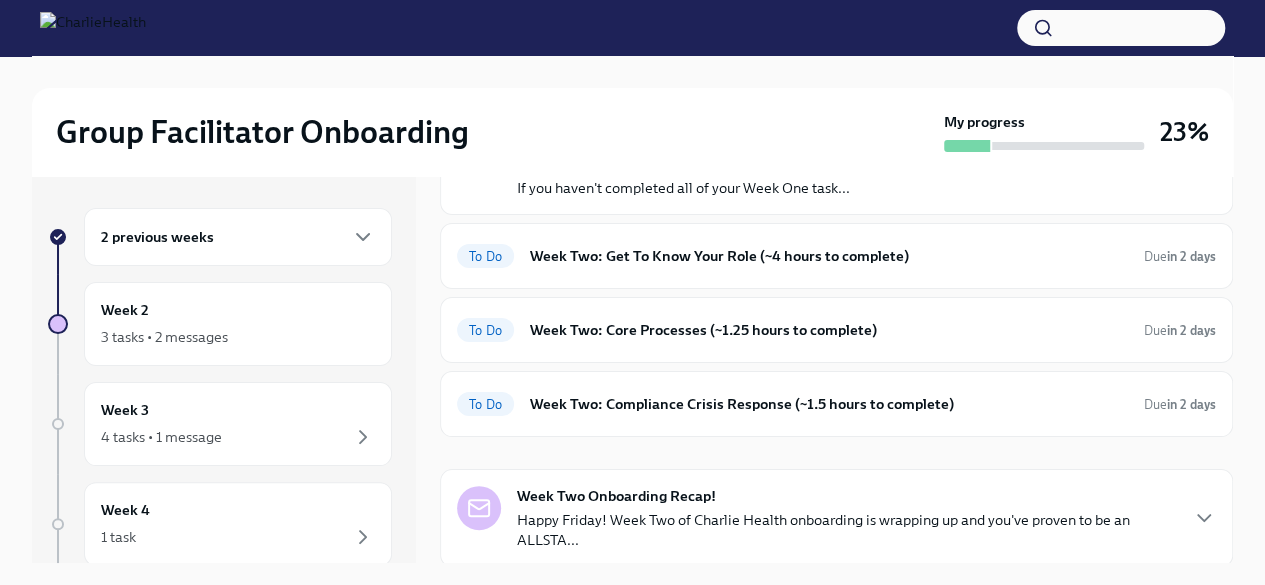 scroll, scrollTop: 0, scrollLeft: 0, axis: both 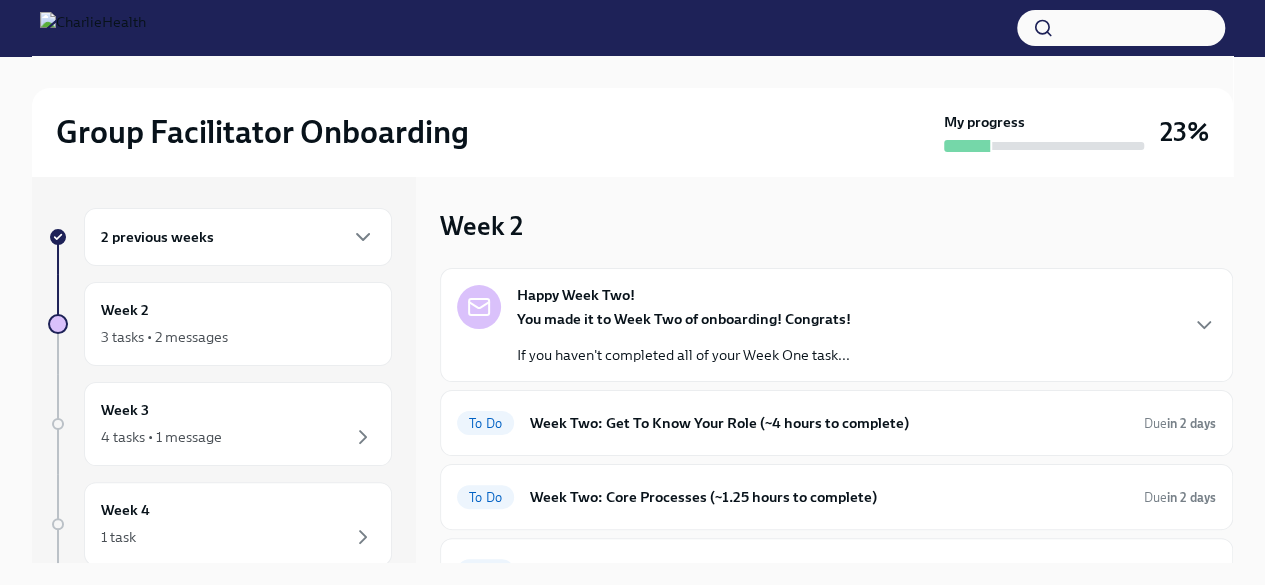 click on "Group Facilitator Onboarding My progress 23% 2 previous weeks Week 2 3 tasks • 2 messages Week 3 4 tasks • 1 message Week 4 1 task Week 5 1 task Week 6 1 task Experience ends Sep 30th Week 2 Happy Week Two! You made it to Week Two of onboarding! Congrats!
If you haven't completed all of your Week One task... To Do Week Two: Get To Know Your Role (~4 hours to complete) Due in 2 days To Do Week Two: Core Processes (~1.25 hours to complete) Due in 2 days To Do Week Two: Compliance Crisis Response (~1.5 hours to complete) Due in 2 days Week Two Onboarding Recap! Happy Friday! Week Two of Charlie Health onboarding is wrapping up and you've proven to be an ALLSTA... Contacts [FIRST] [LAST] Clinical Onboarding Specialist [USERNAME]@charliehealth.com [FIRST] [LAST] Group Quality Supervisor [USERNAME]@charliehealth.com Resources Group Facilitator Resource Guide UKG Billing and Time Sheet Resource How to Submit an IT Ticket GF Onboarding Checklist" at bounding box center [632, 464] 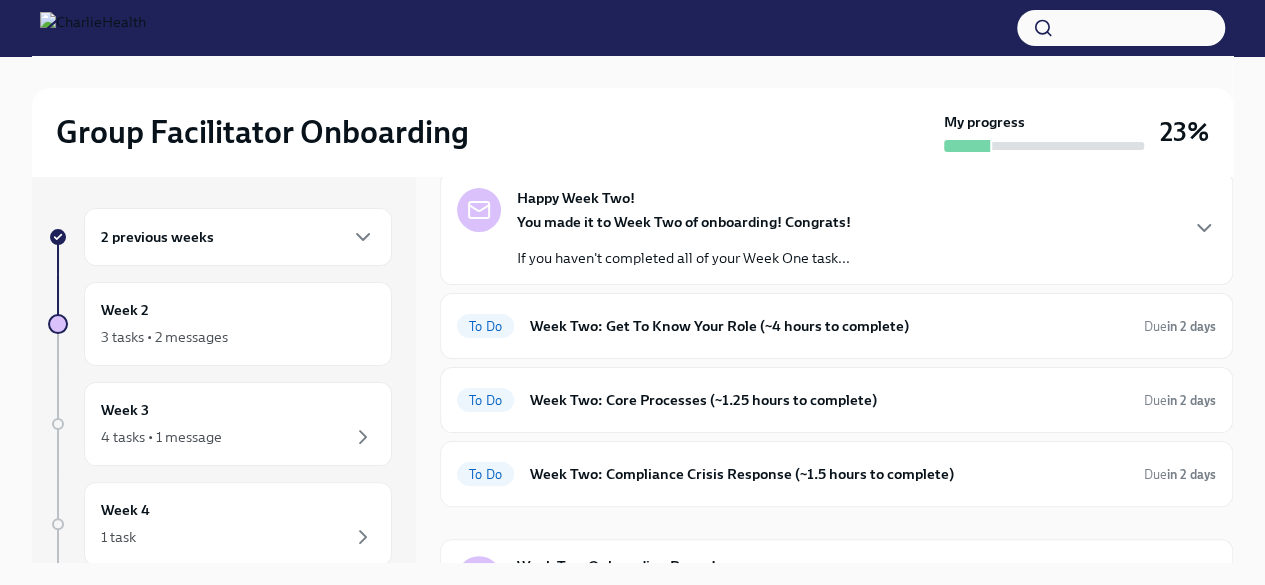 scroll, scrollTop: 98, scrollLeft: 0, axis: vertical 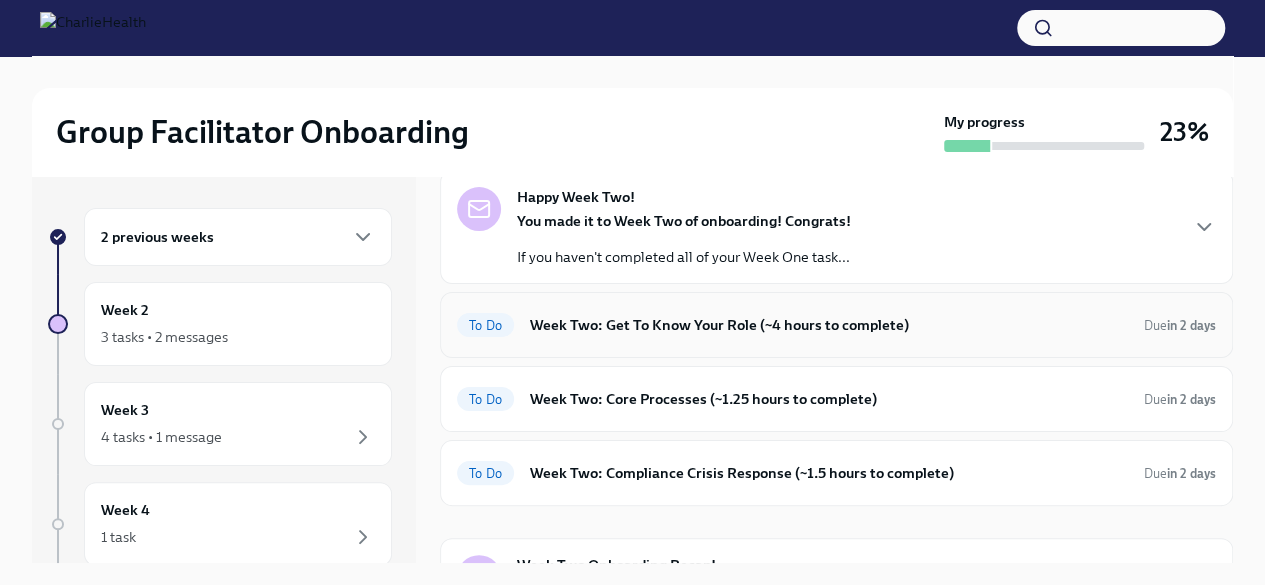 click on "Week Two: Get To Know Your Role (~4 hours to complete)" at bounding box center [829, 325] 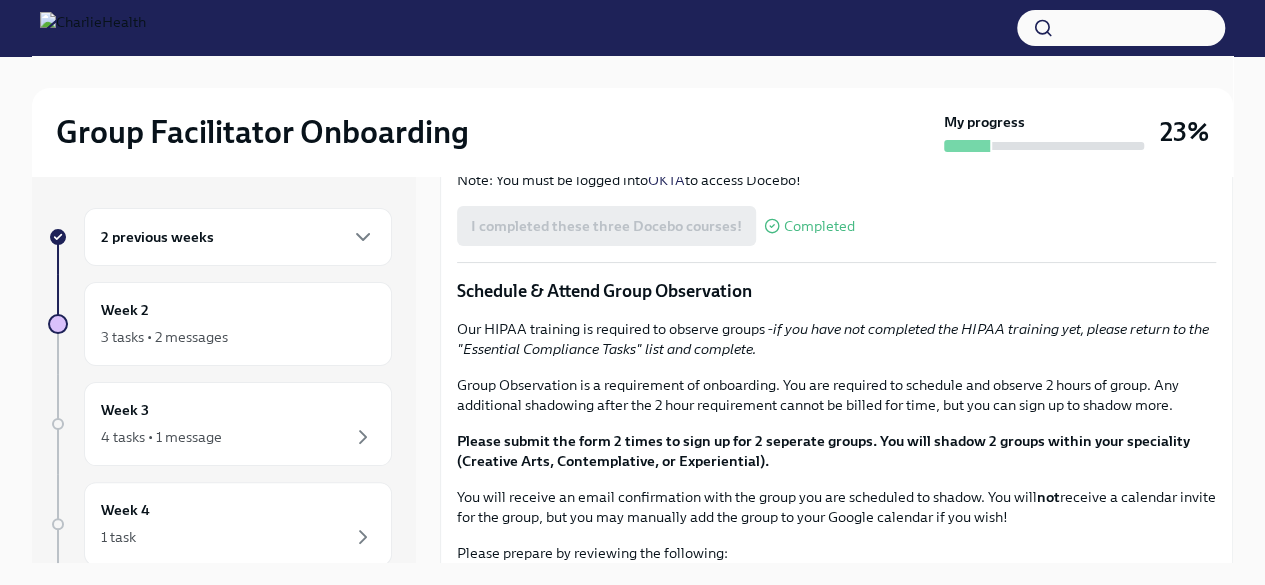 scroll, scrollTop: 781, scrollLeft: 0, axis: vertical 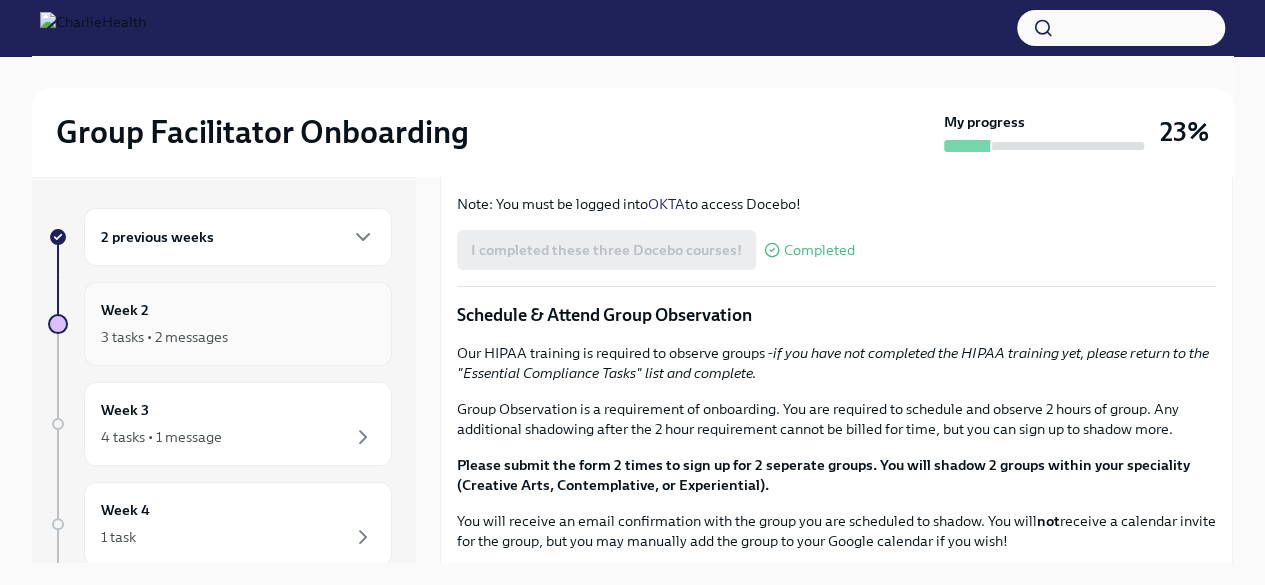 click on "Week 2 3 tasks • 2 messages" at bounding box center [238, 324] 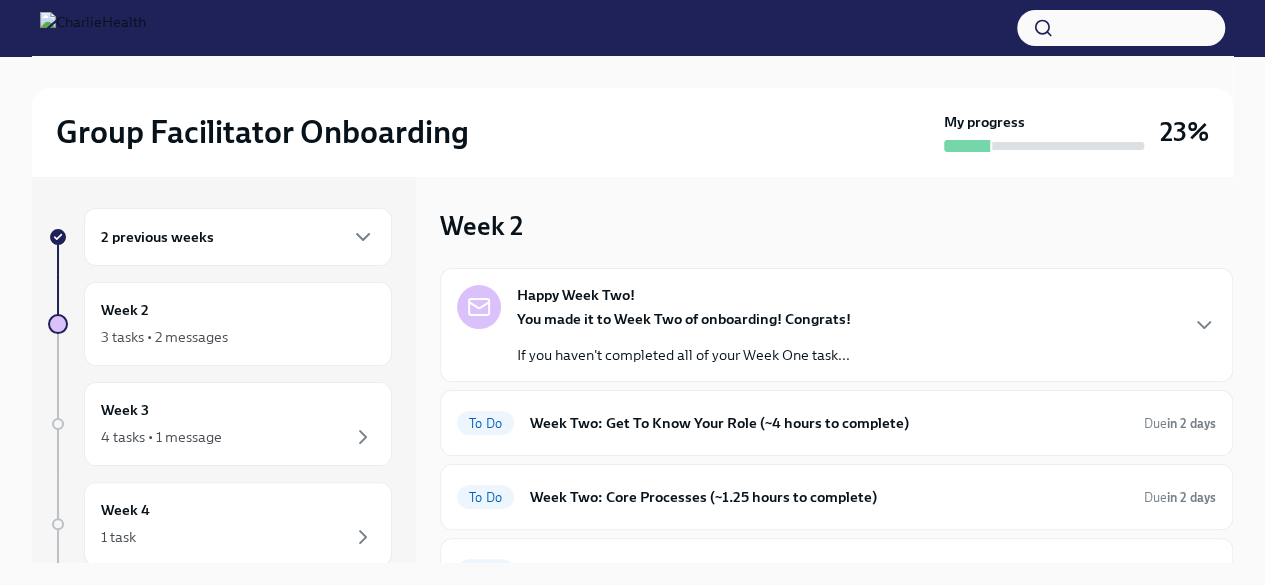 click on "2 previous weeks" at bounding box center (238, 237) 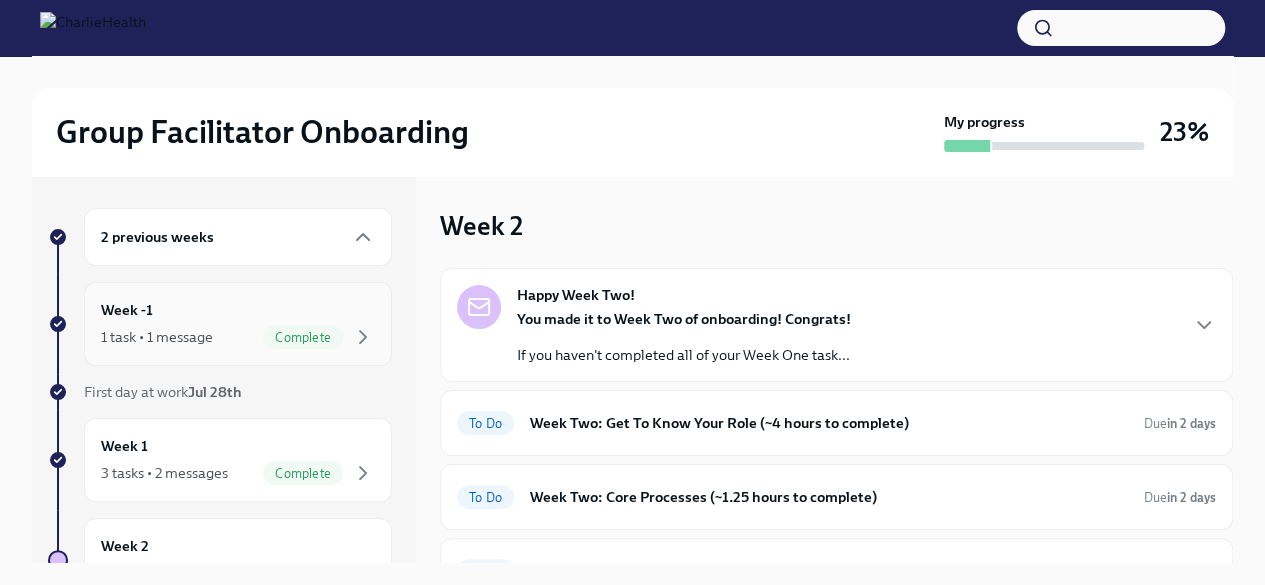 click on "Week -1 1 task • 1 message Complete" at bounding box center (238, 324) 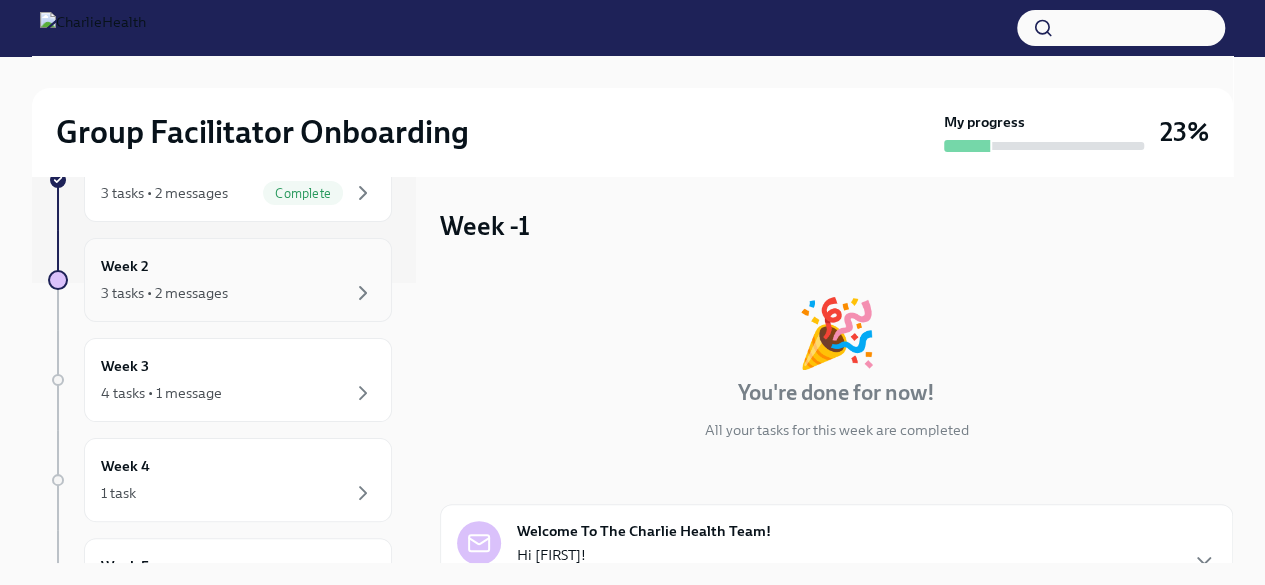 scroll, scrollTop: 0, scrollLeft: 0, axis: both 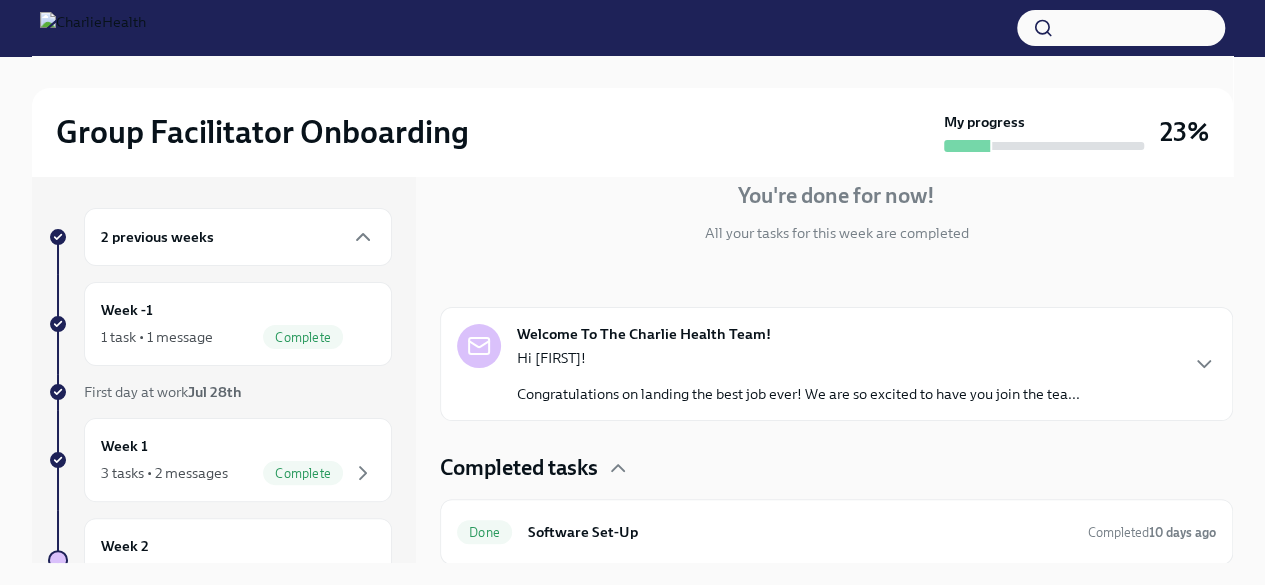 click on "Hi [FIRST]!" at bounding box center (798, 358) 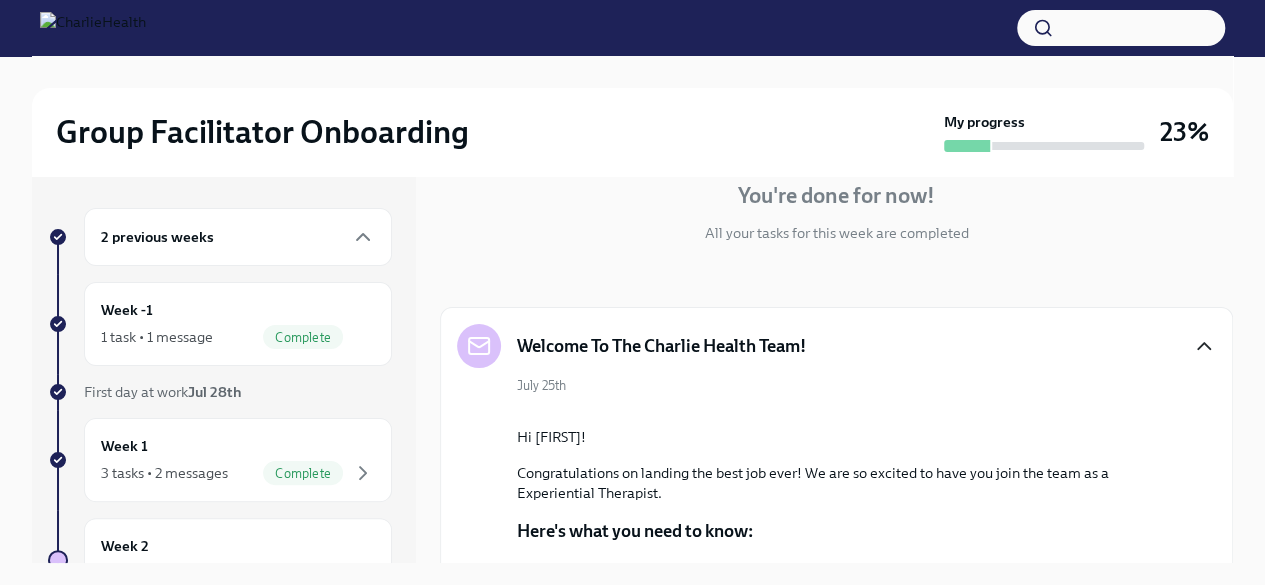 click 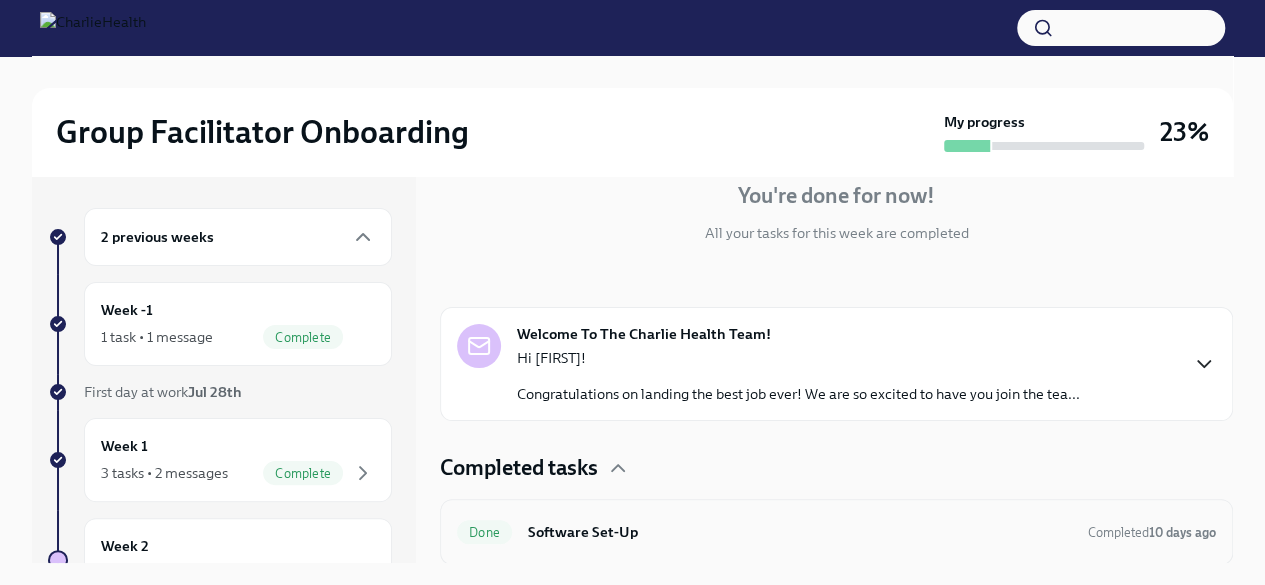 click on "Software Set-Up" at bounding box center (800, 532) 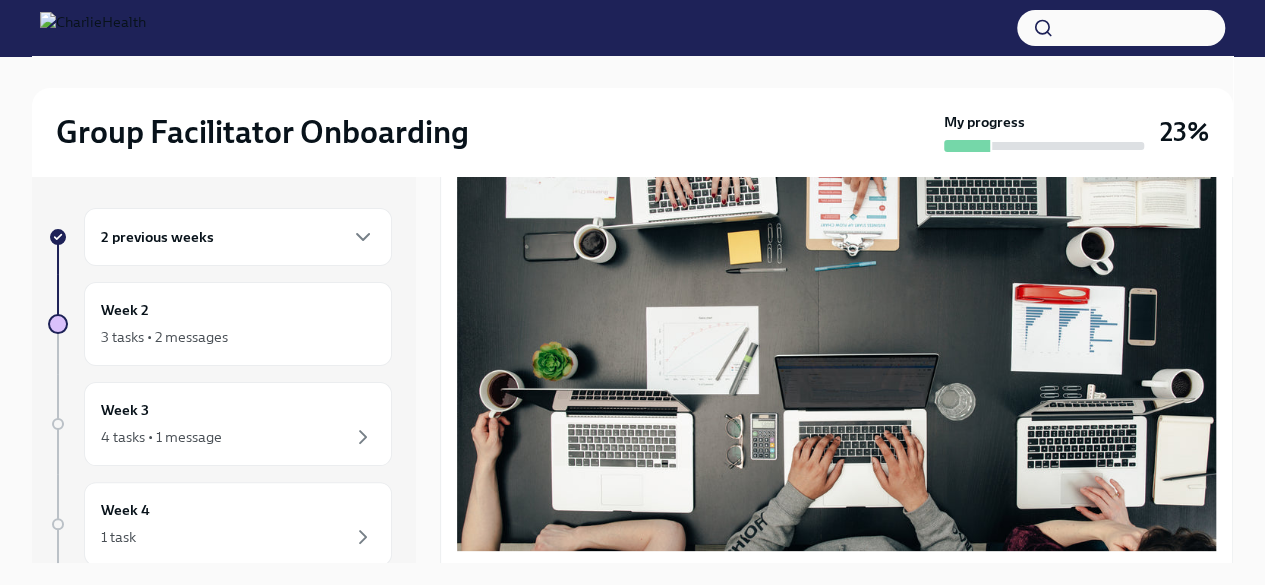 scroll, scrollTop: 742, scrollLeft: 0, axis: vertical 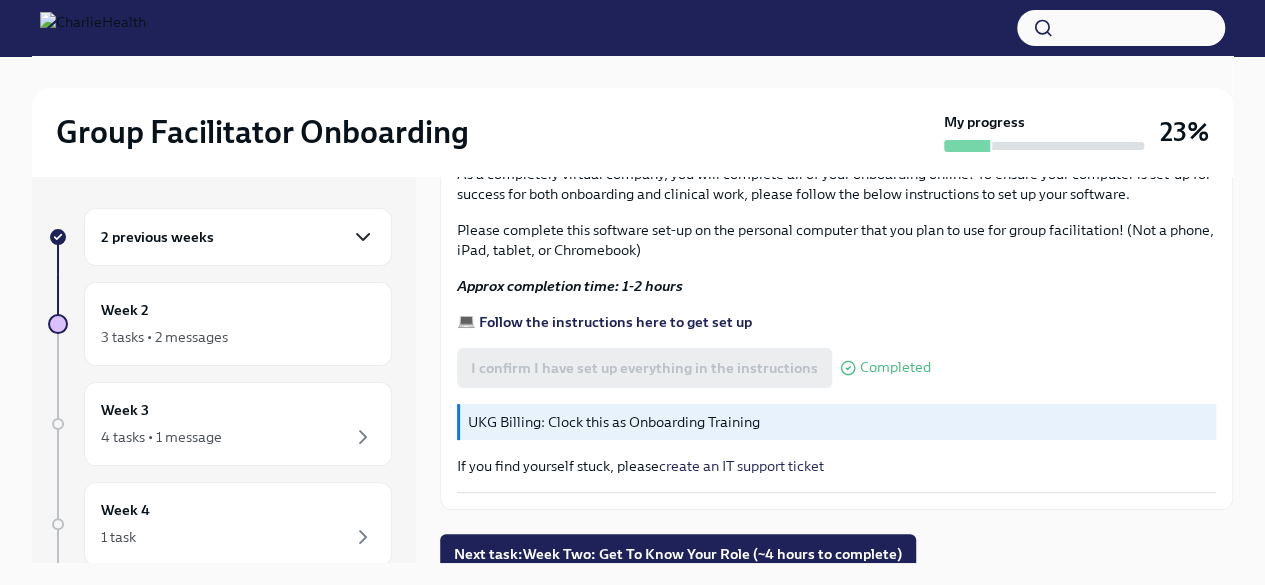 click 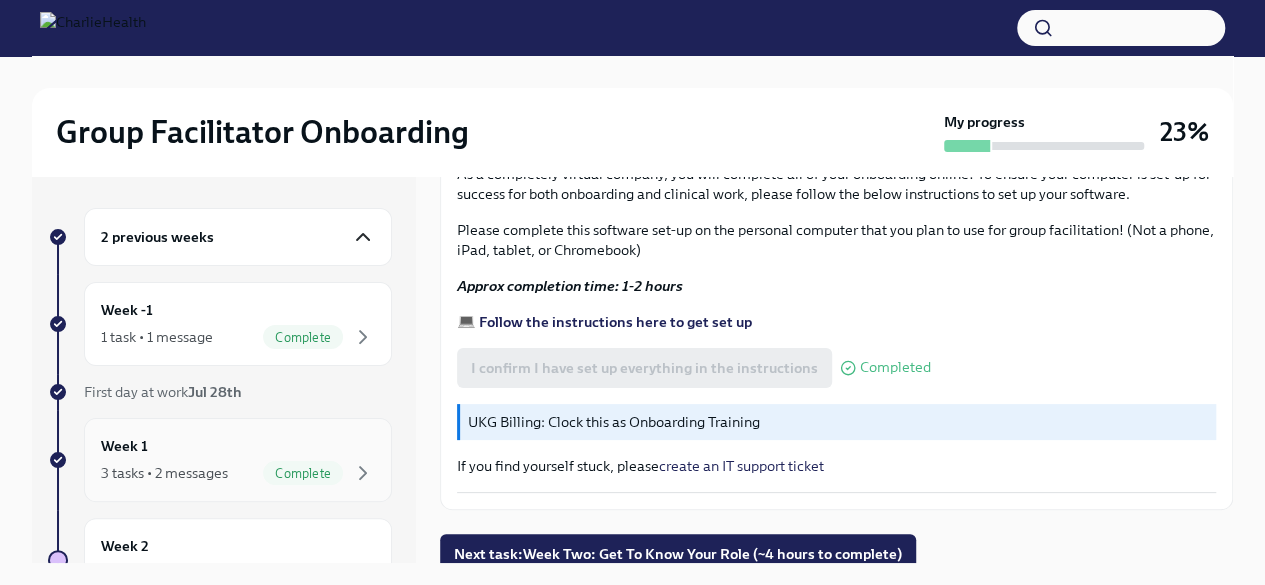click on "Week 1 3 tasks • 2 messages Complete" at bounding box center [238, 460] 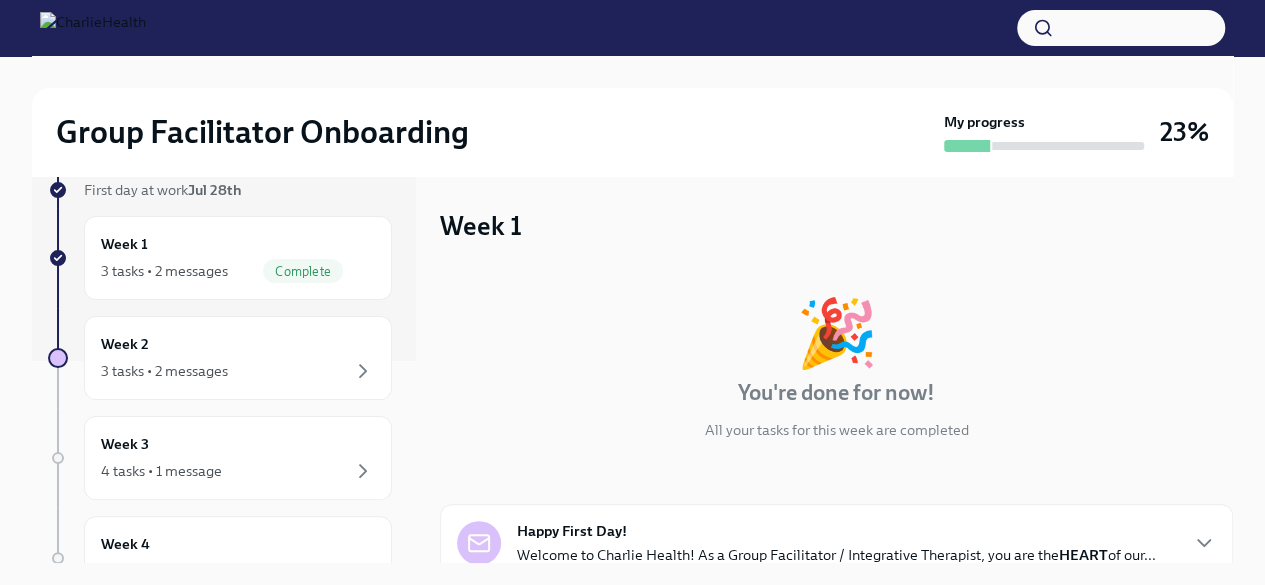 scroll, scrollTop: 0, scrollLeft: 0, axis: both 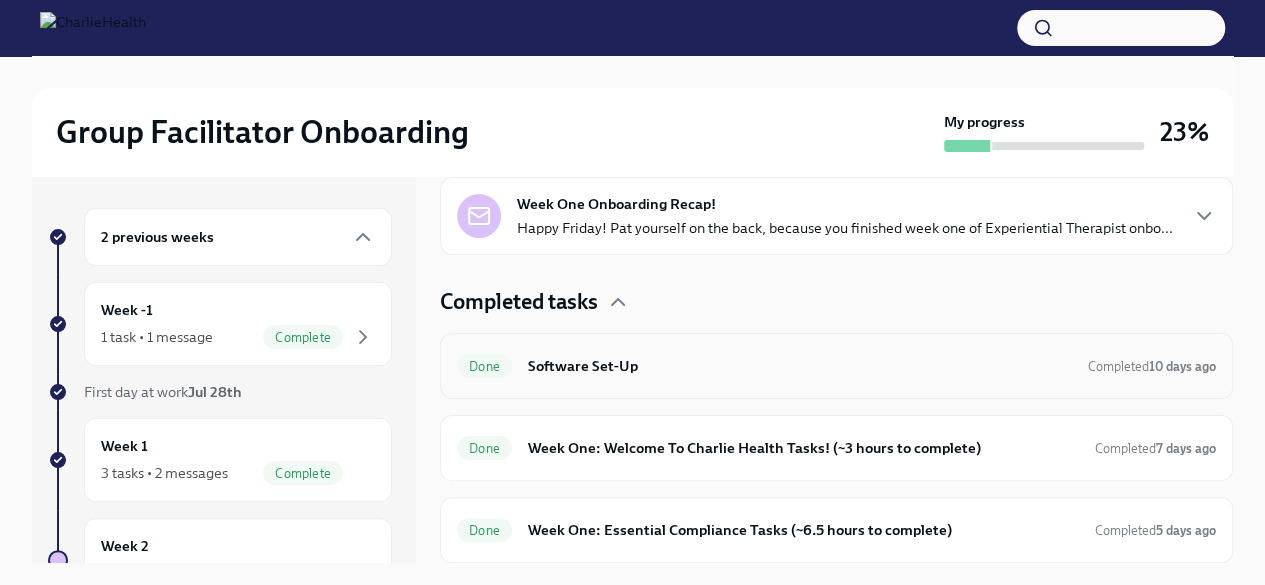 click on "Software Set-Up" at bounding box center [800, 366] 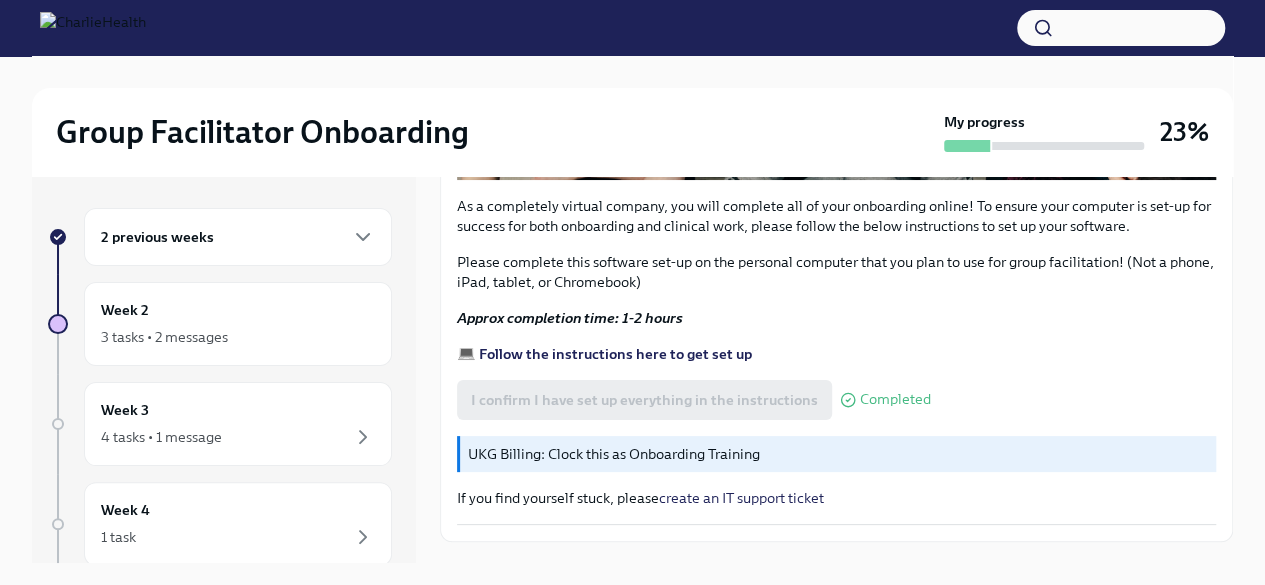 scroll, scrollTop: 712, scrollLeft: 0, axis: vertical 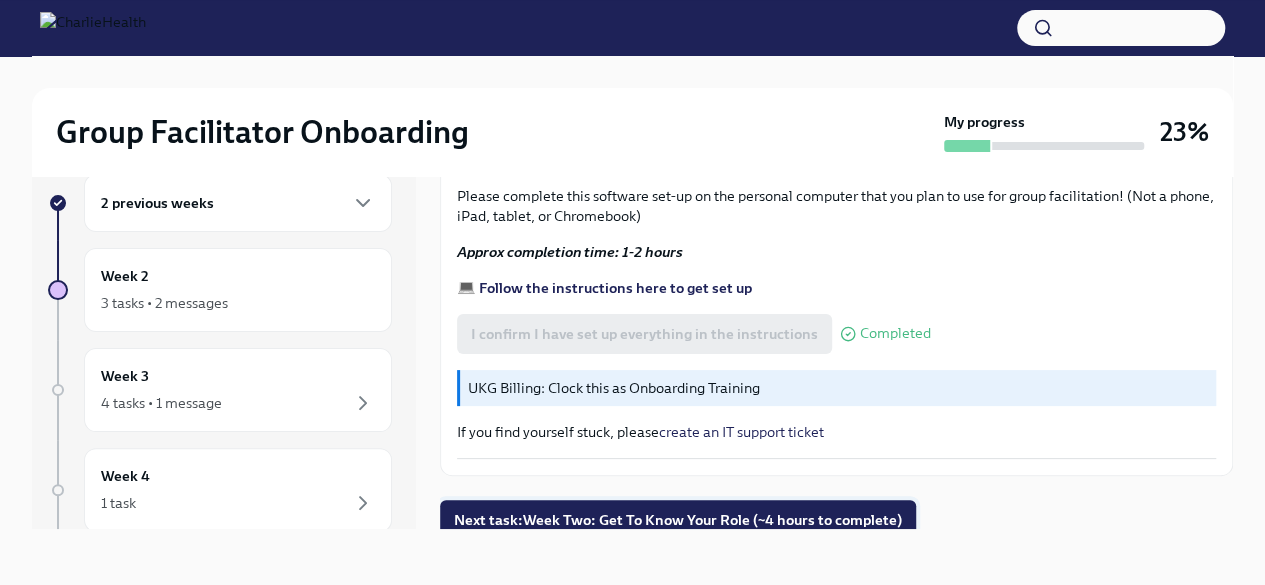 click on "Next task :  Week Two: Get To Know Your Role (~4 hours to complete)" at bounding box center (678, 520) 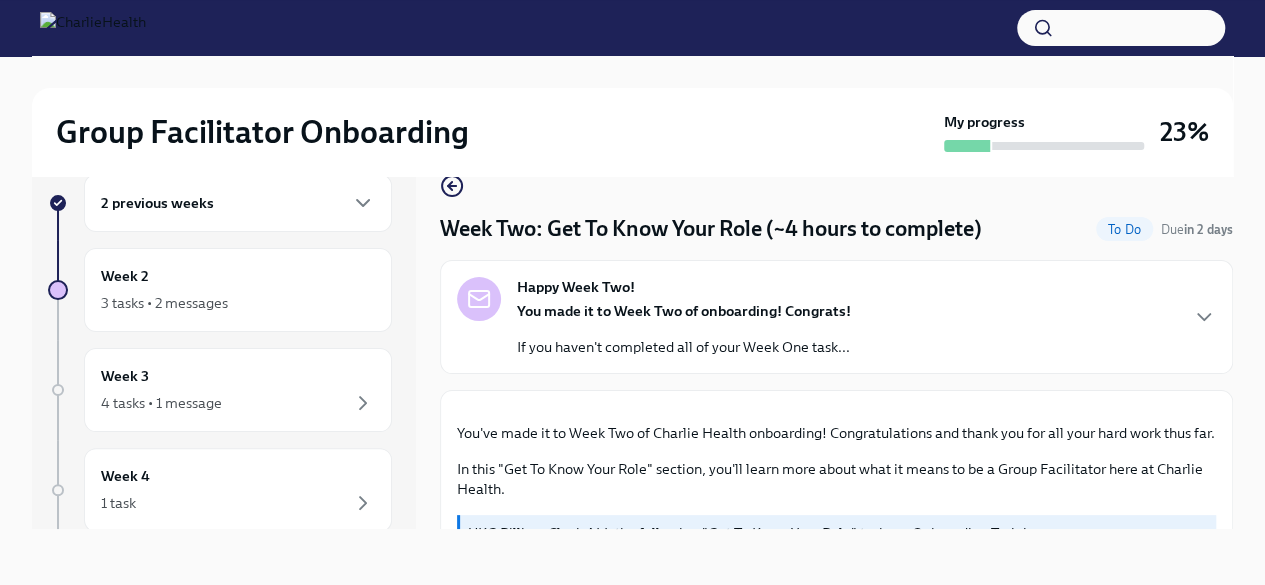 scroll, scrollTop: 1, scrollLeft: 0, axis: vertical 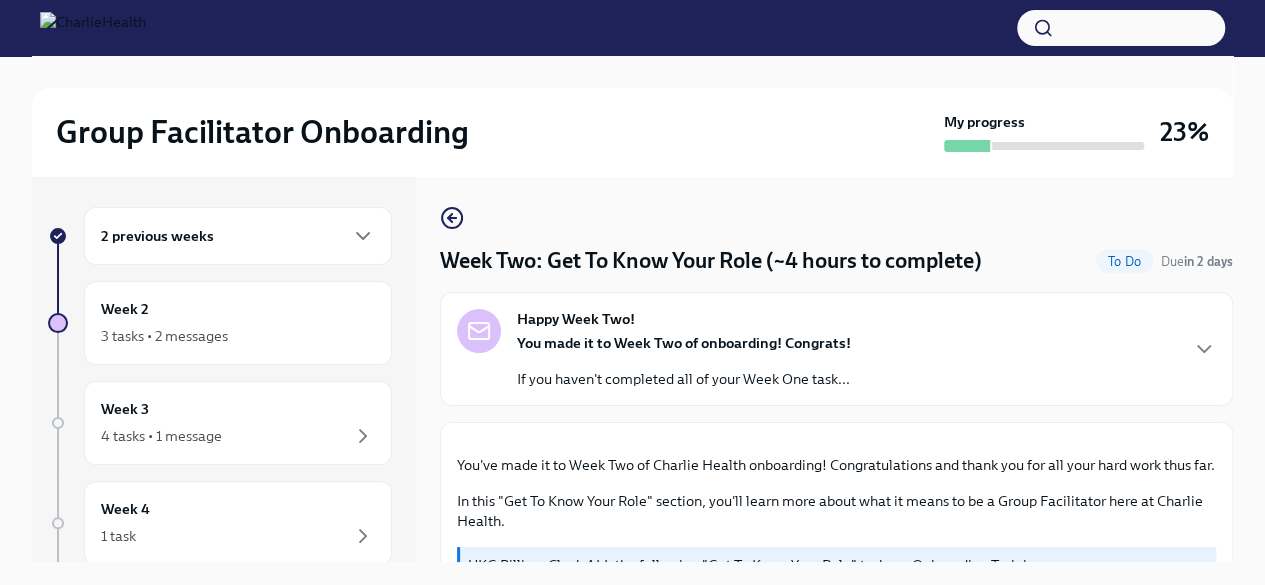 click on "2 previous weeks" at bounding box center (238, 236) 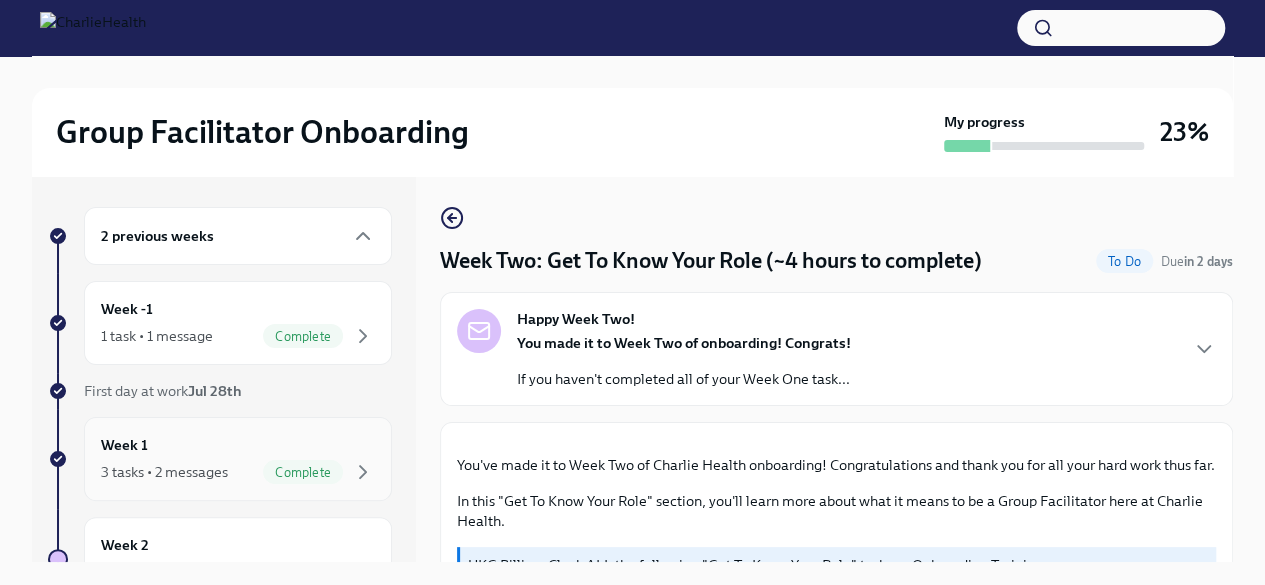 click on "Week 1 3 tasks • 2 messages Complete" at bounding box center (238, 459) 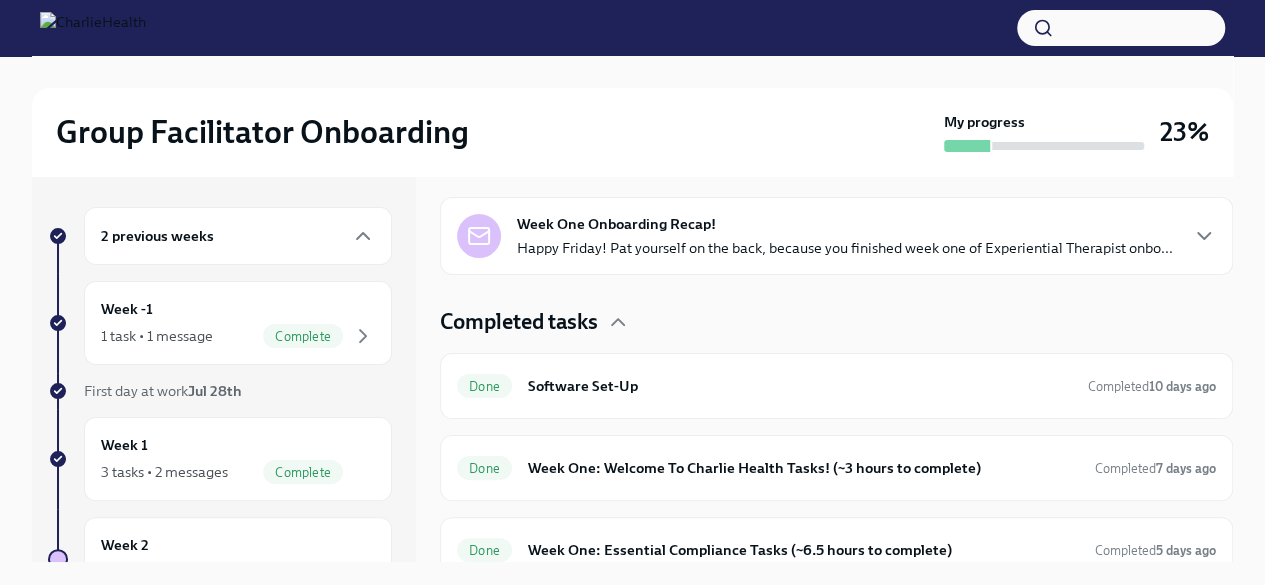 scroll, scrollTop: 453, scrollLeft: 0, axis: vertical 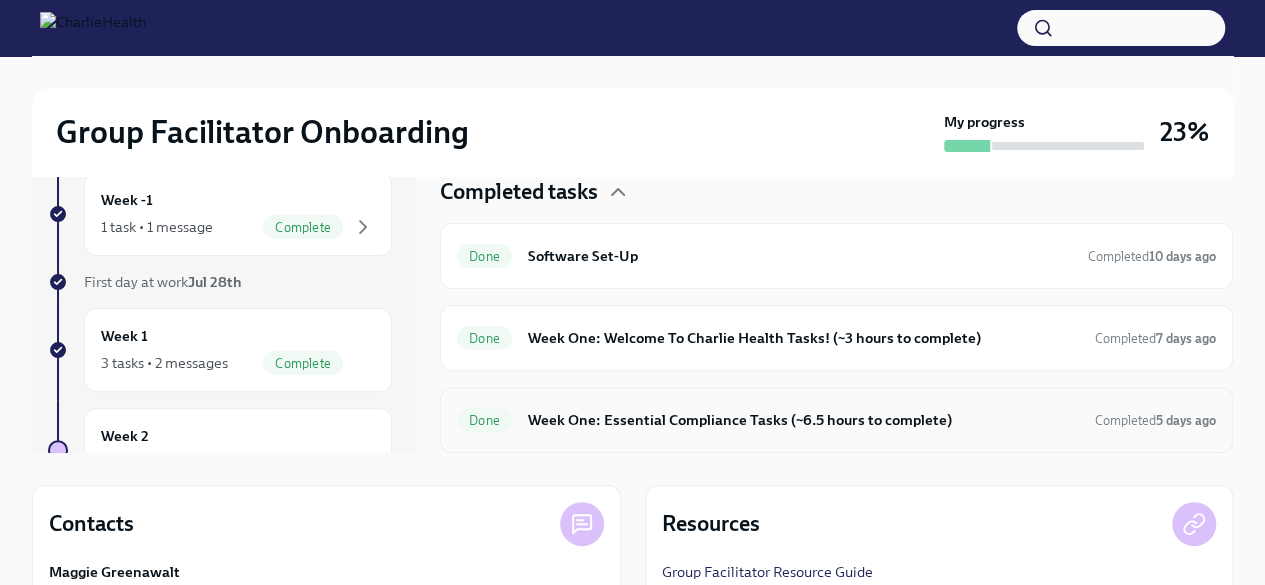 click on "Done Week One: Essential Compliance Tasks (~6.5 hours to complete) Completed 5 days ago" at bounding box center (836, 420) 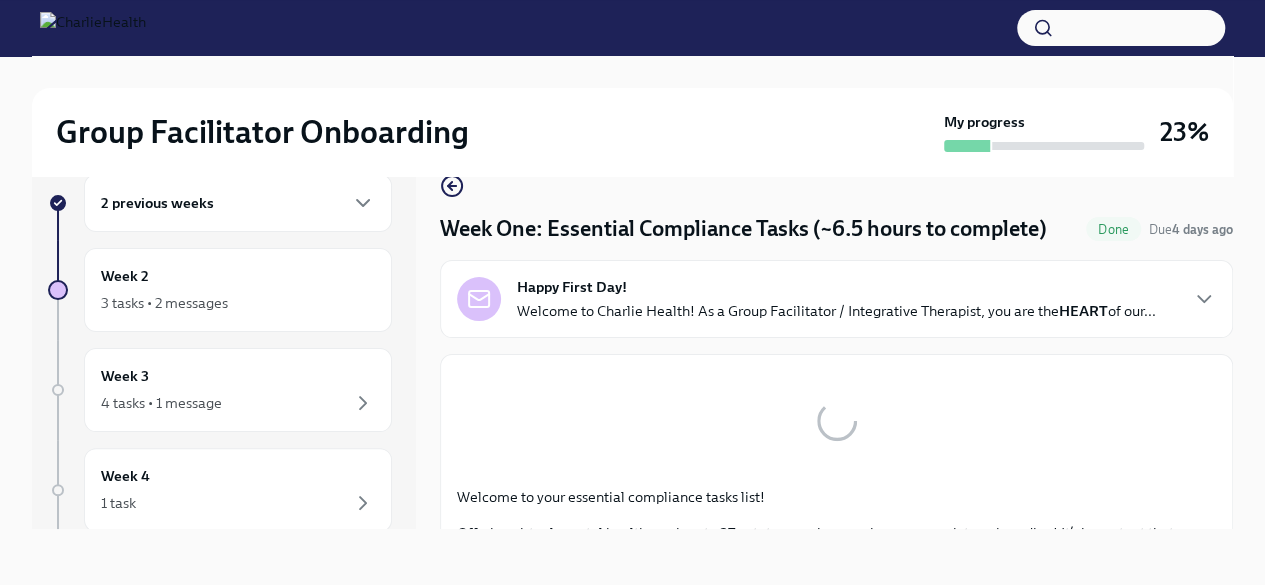 scroll, scrollTop: 34, scrollLeft: 0, axis: vertical 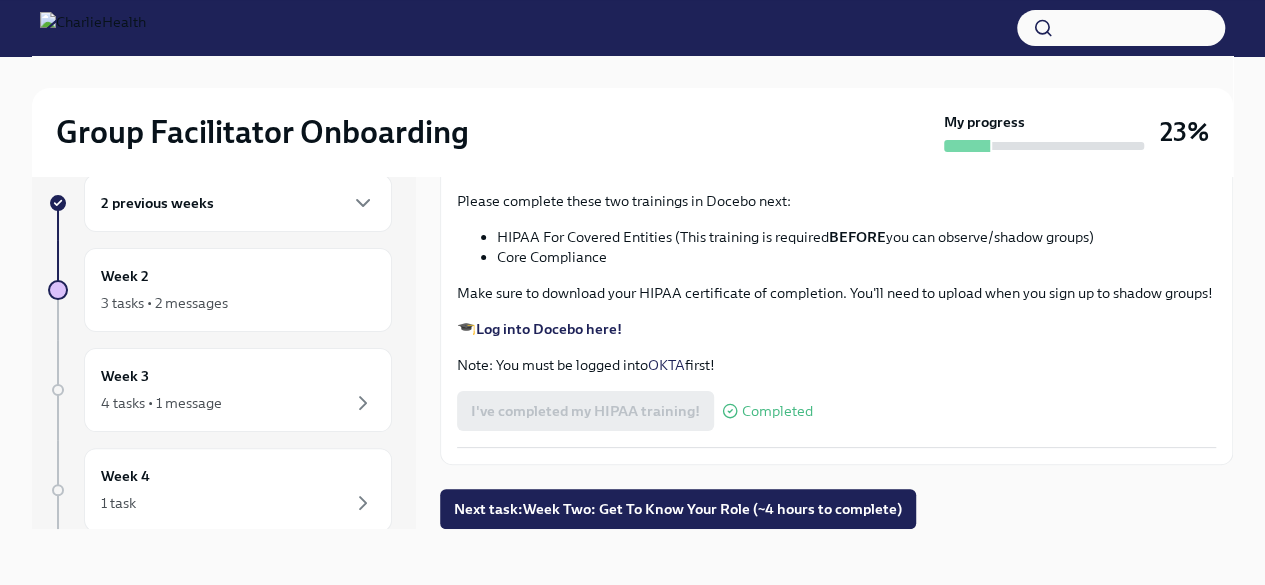 click on "[Mandated Reporter Certificate (1)].pdf" at bounding box center [611, 98] 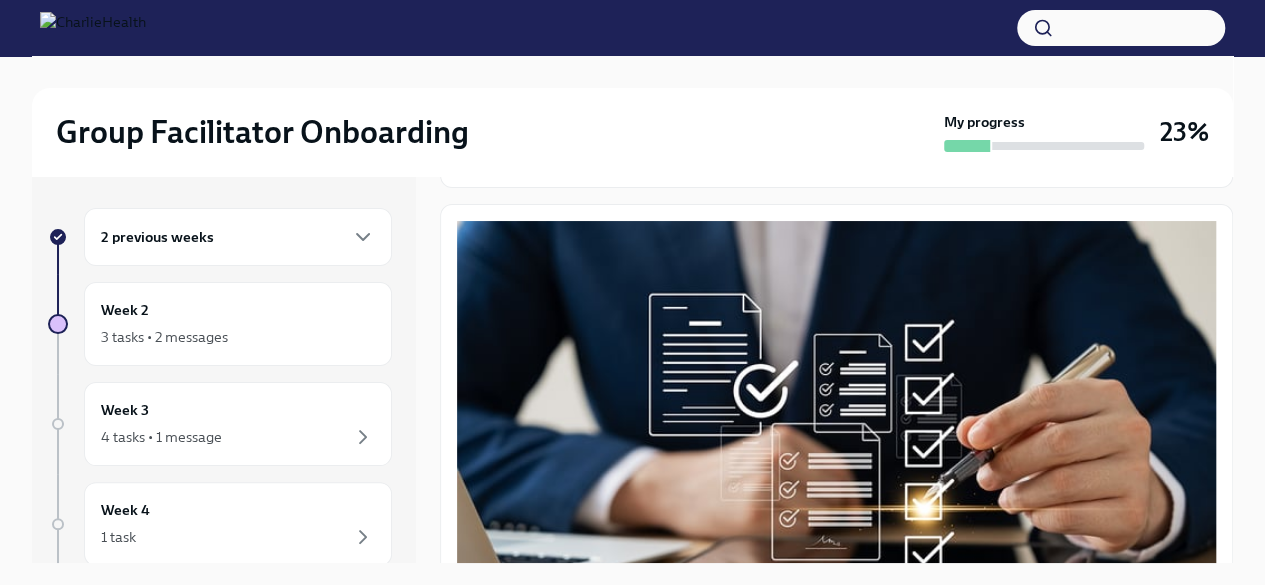 scroll, scrollTop: 0, scrollLeft: 0, axis: both 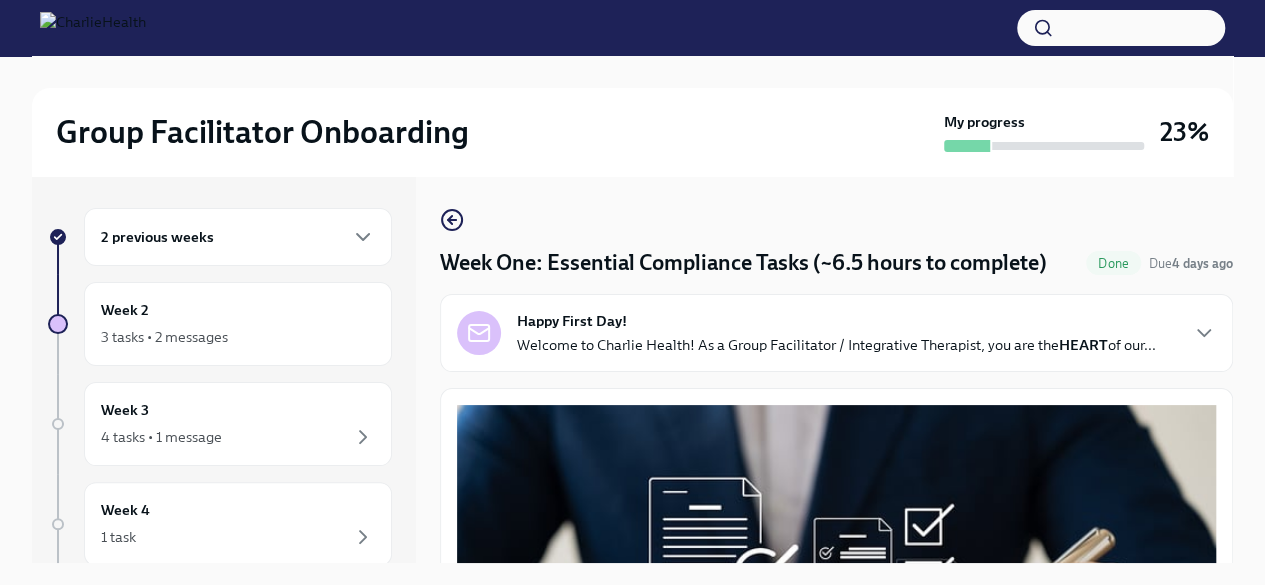 click on "2 previous weeks" at bounding box center [238, 237] 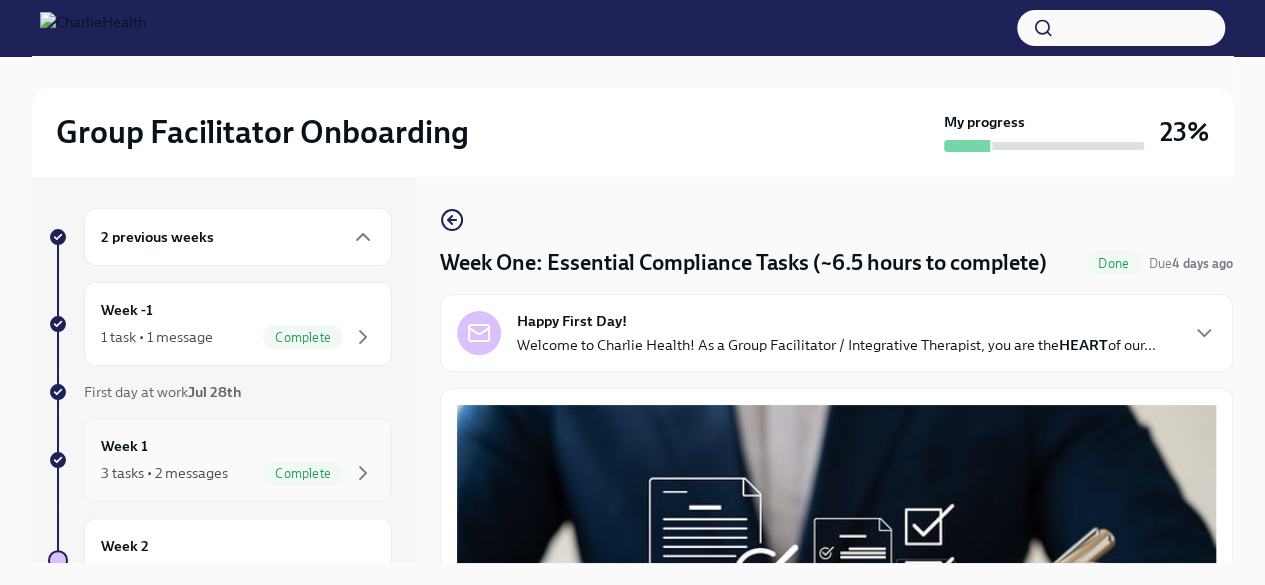 click on "Week 1 3 tasks • 2 messages Complete" at bounding box center [238, 460] 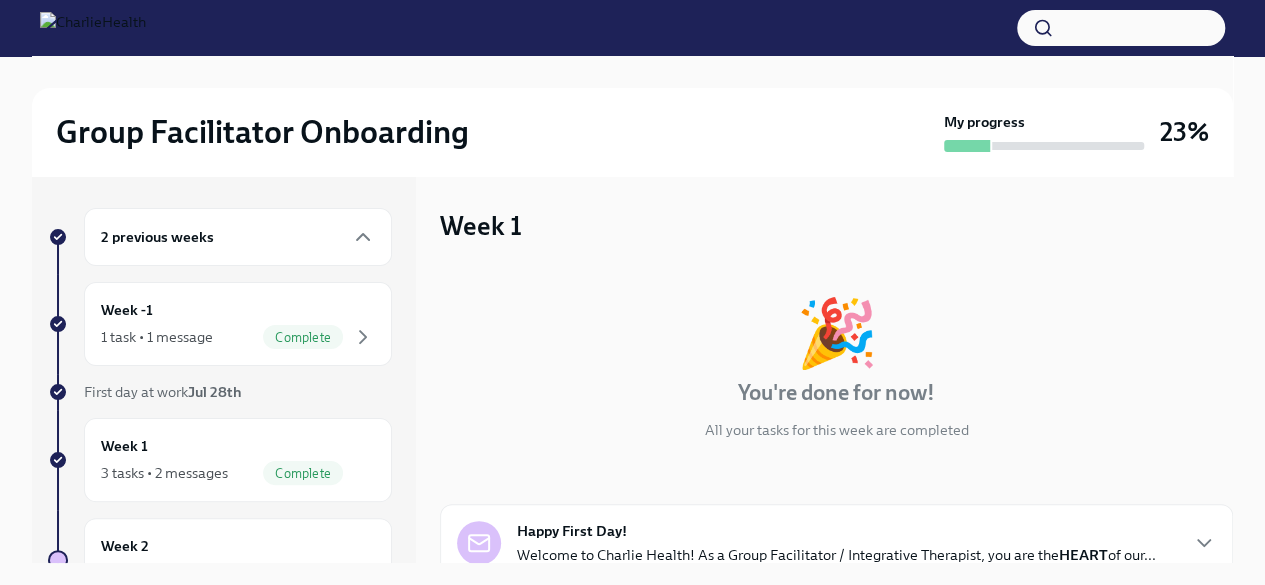 scroll, scrollTop: 453, scrollLeft: 0, axis: vertical 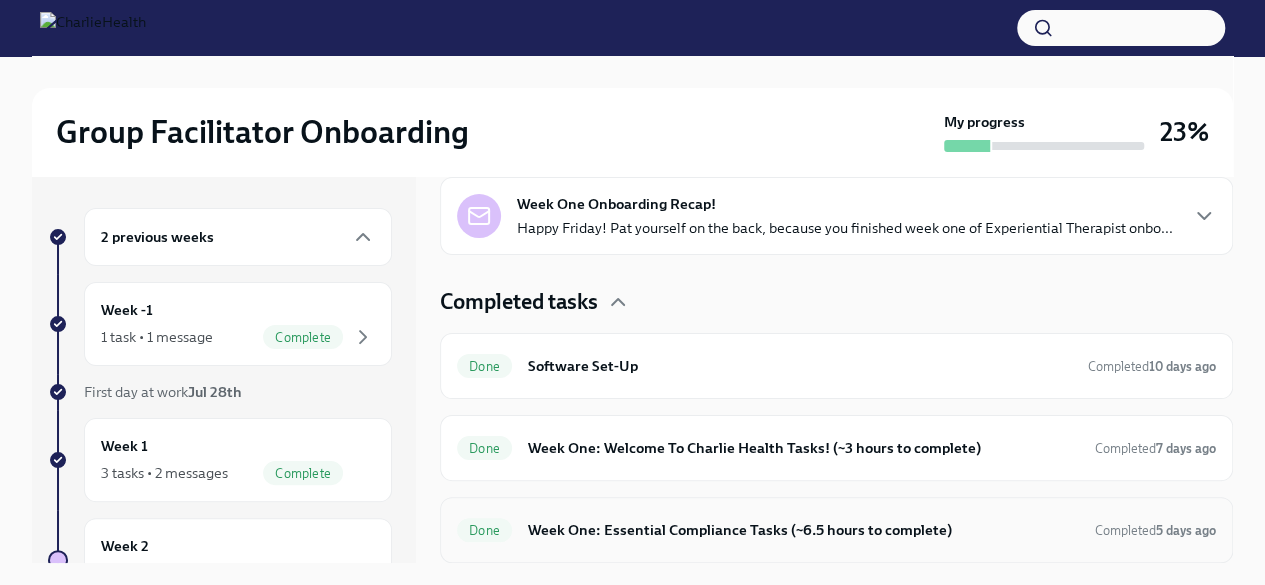 click on "Week One: Essential Compliance Tasks (~6.5 hours to complete)" at bounding box center [803, 530] 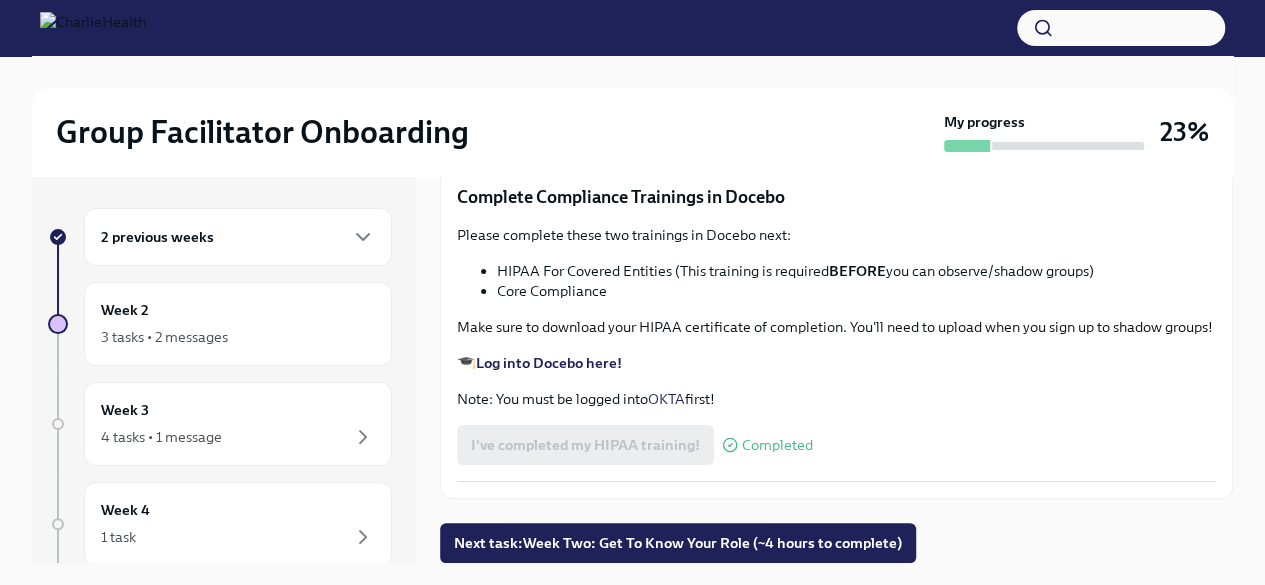scroll, scrollTop: 4646, scrollLeft: 0, axis: vertical 